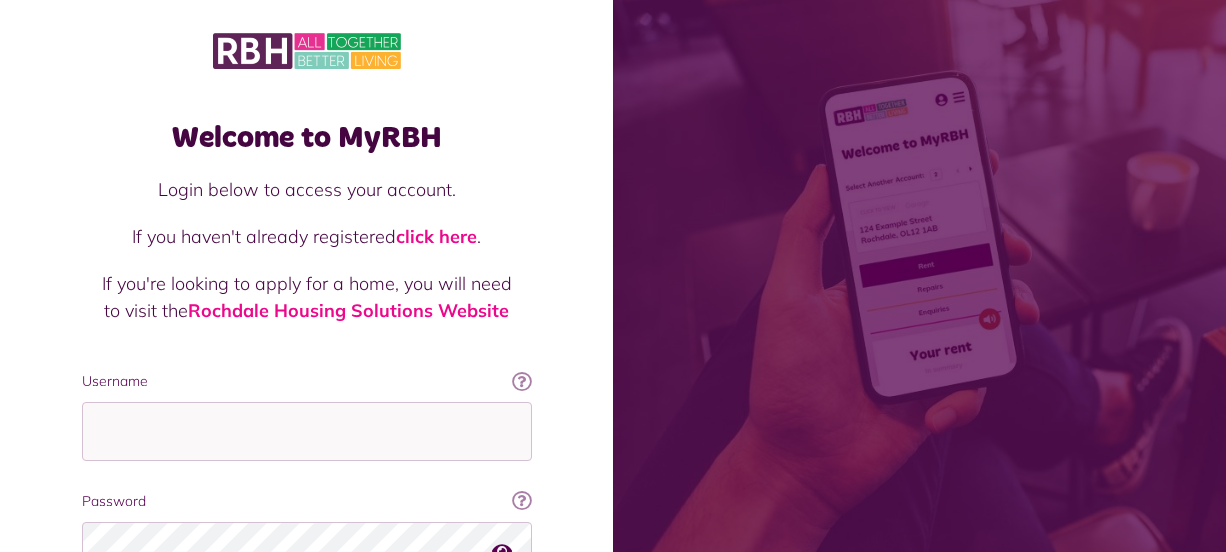 scroll, scrollTop: 0, scrollLeft: 0, axis: both 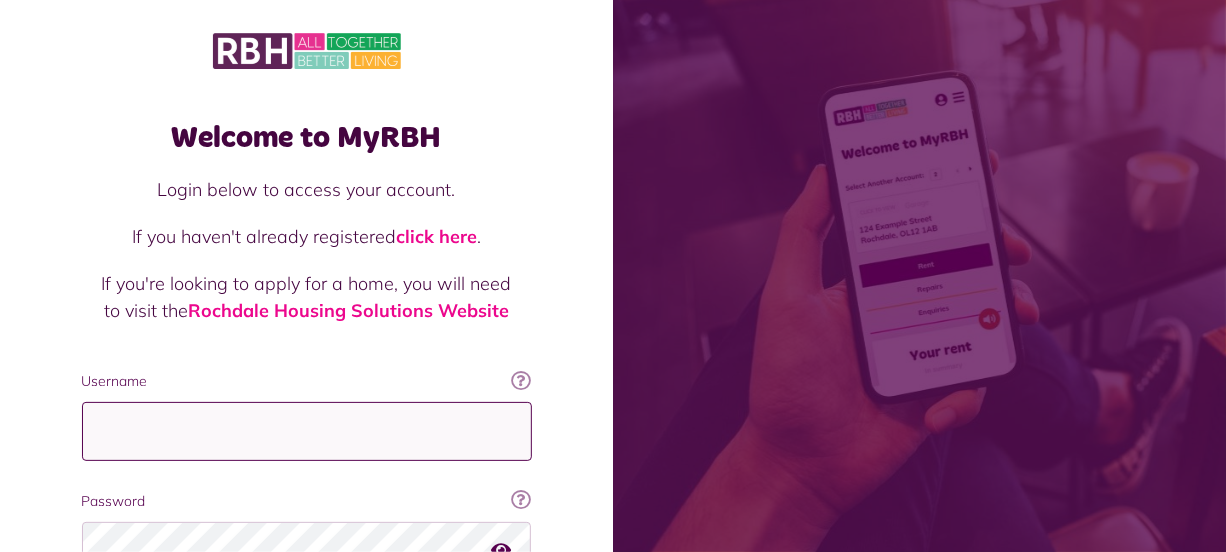 type on "**********" 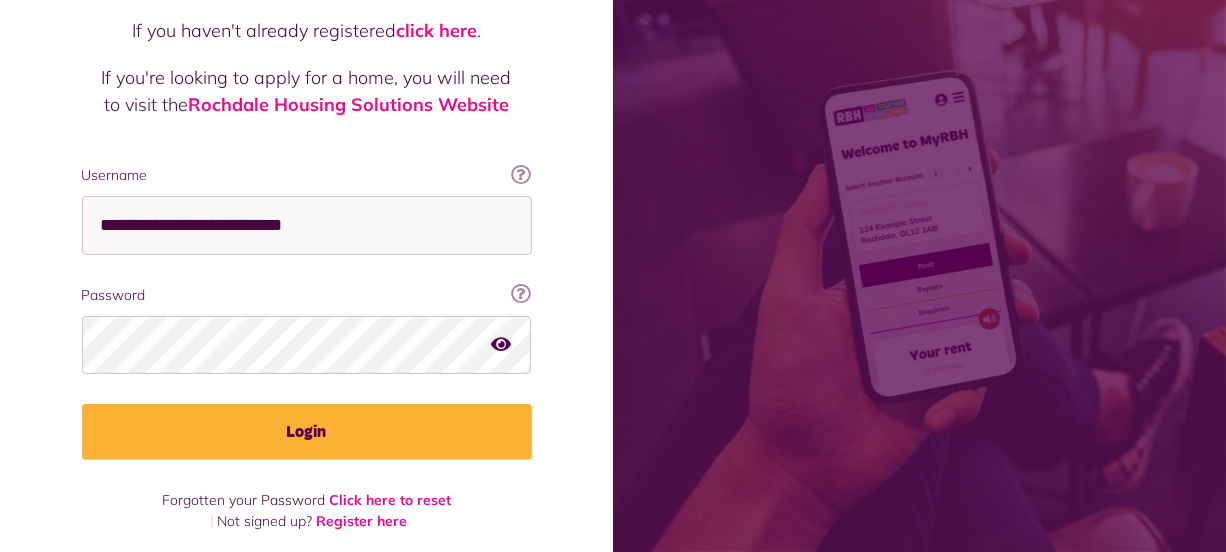 scroll, scrollTop: 216, scrollLeft: 0, axis: vertical 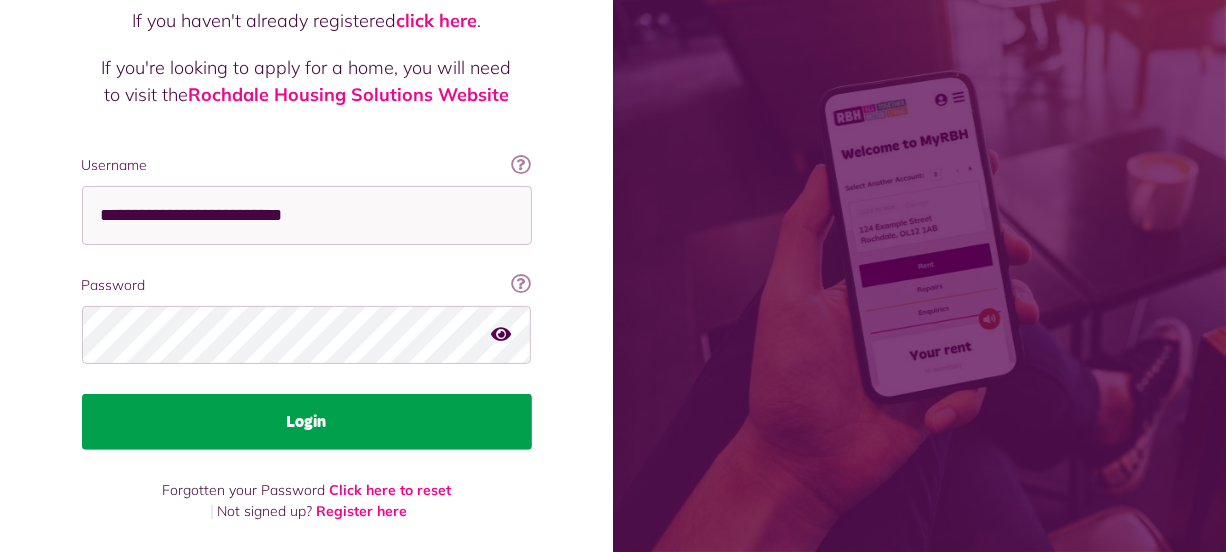 click on "Login" at bounding box center (307, 422) 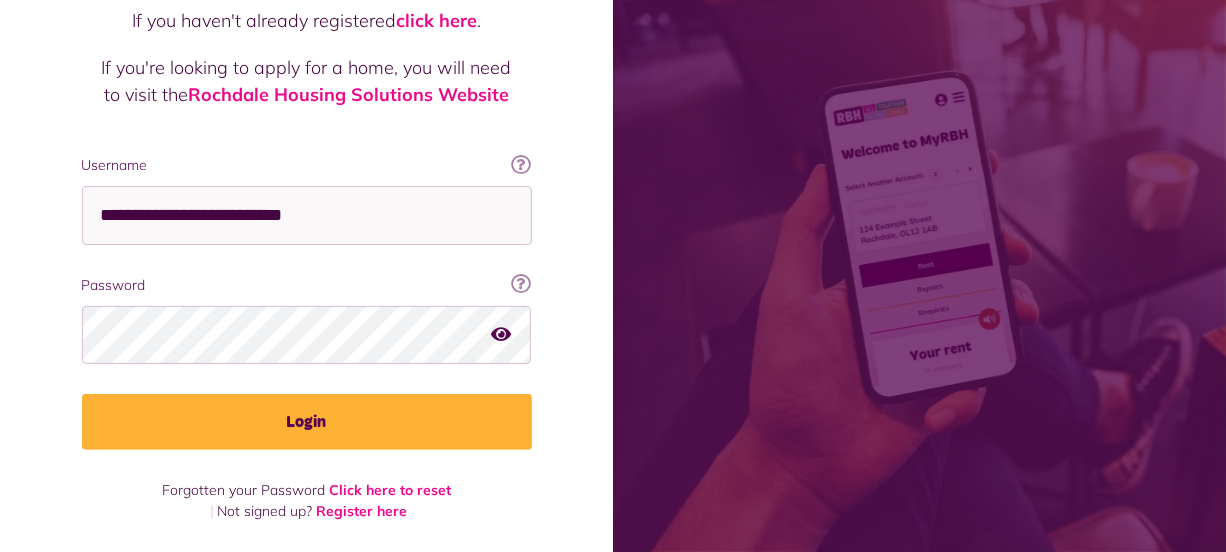 click at bounding box center [502, 334] 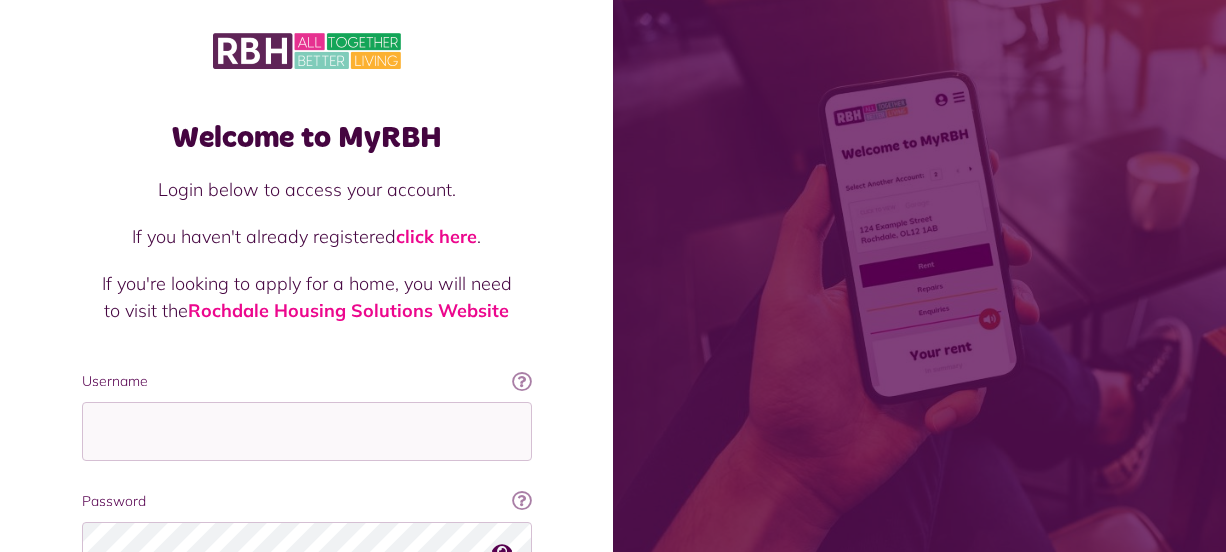 scroll, scrollTop: 0, scrollLeft: 0, axis: both 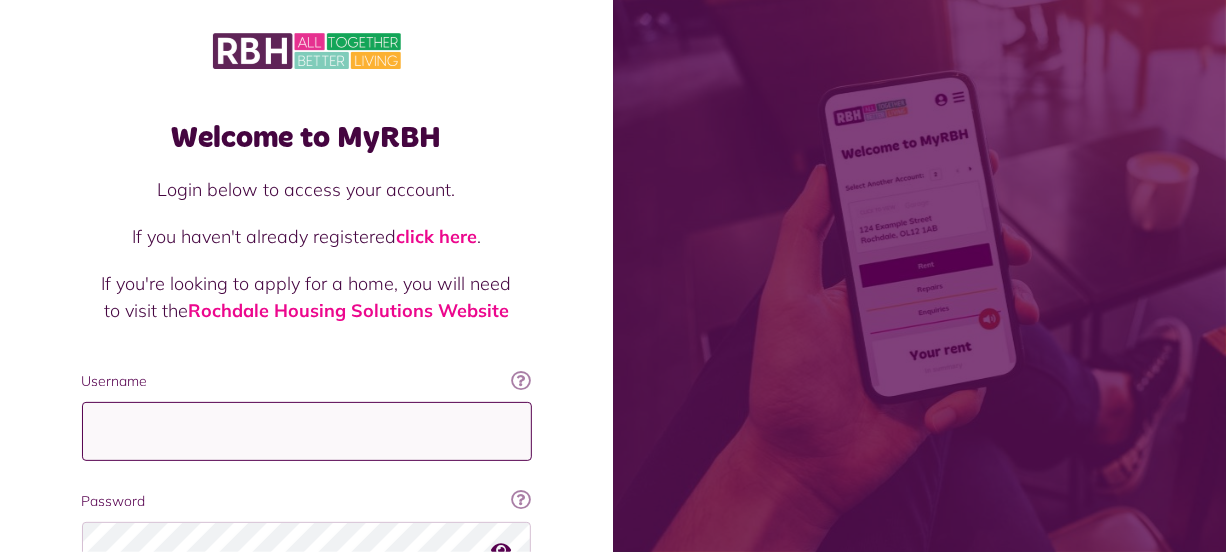 type on "**********" 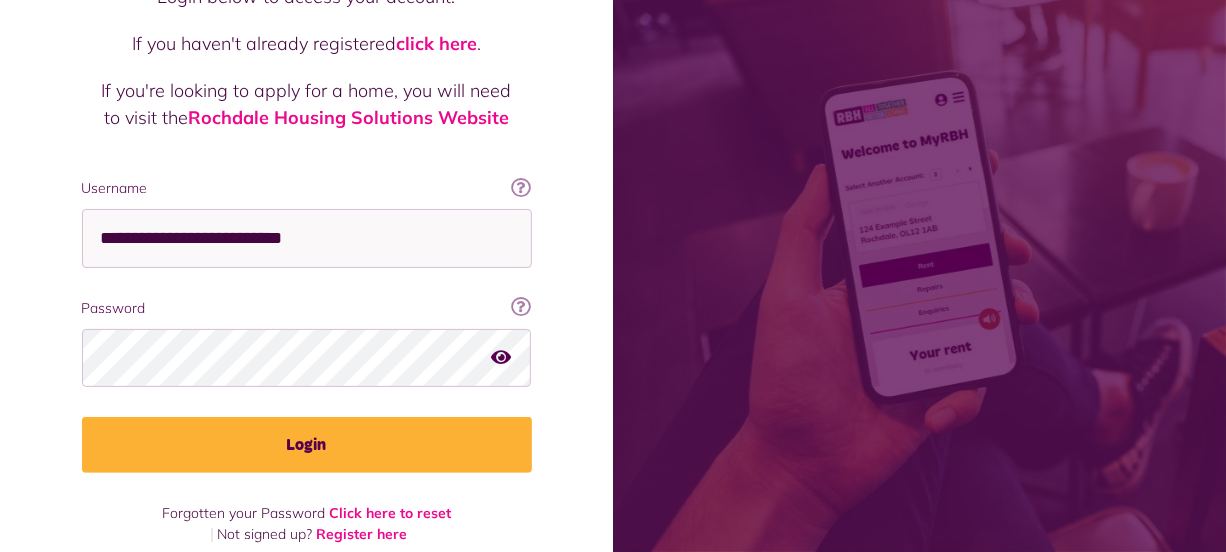 scroll, scrollTop: 216, scrollLeft: 0, axis: vertical 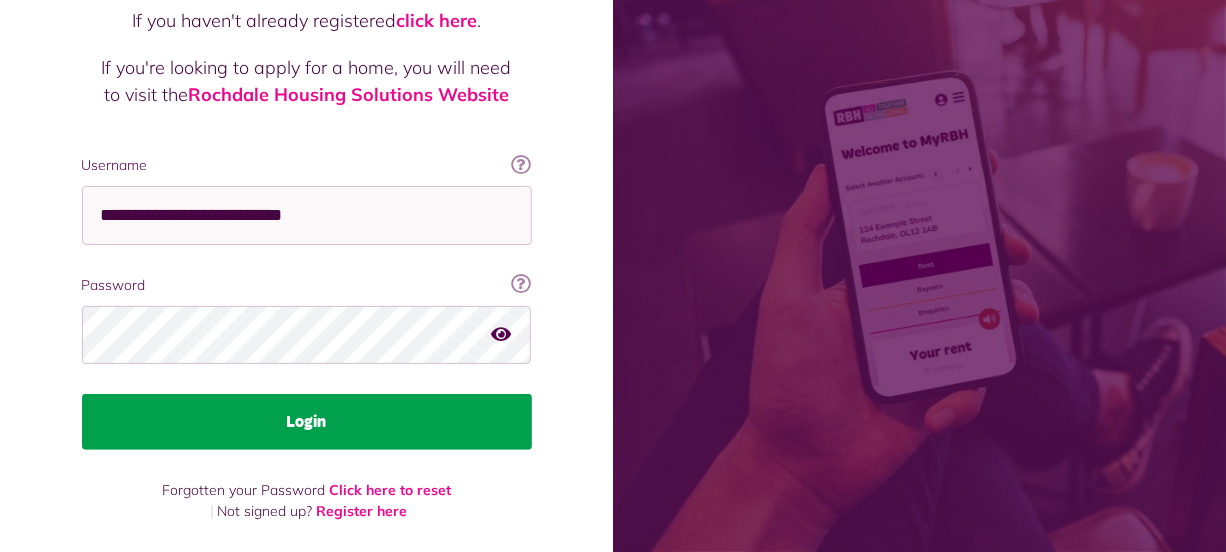 click on "Login" at bounding box center (307, 422) 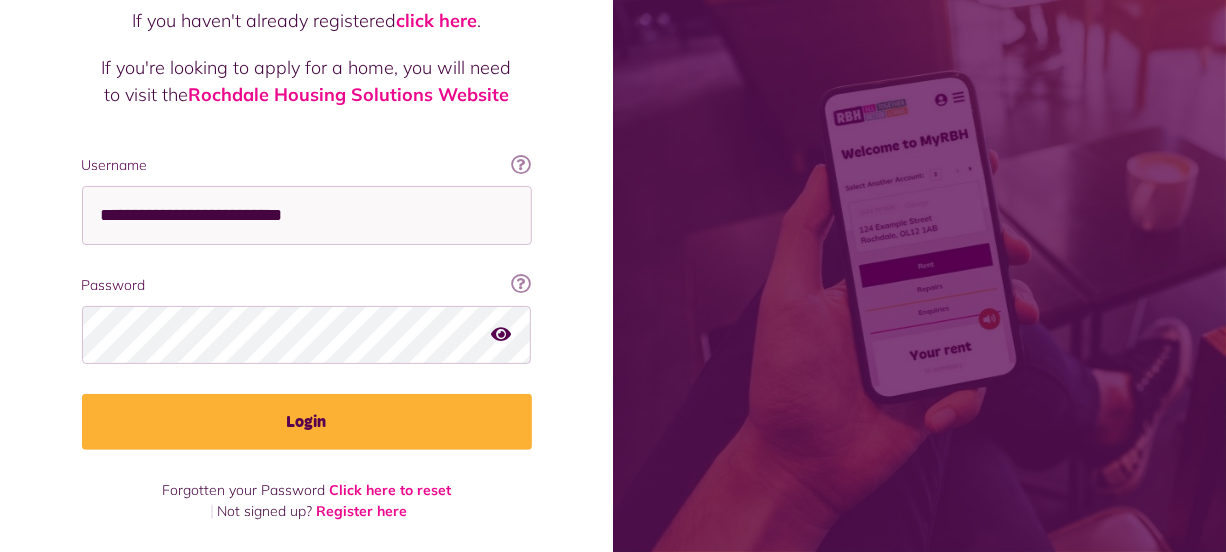 click at bounding box center (502, 334) 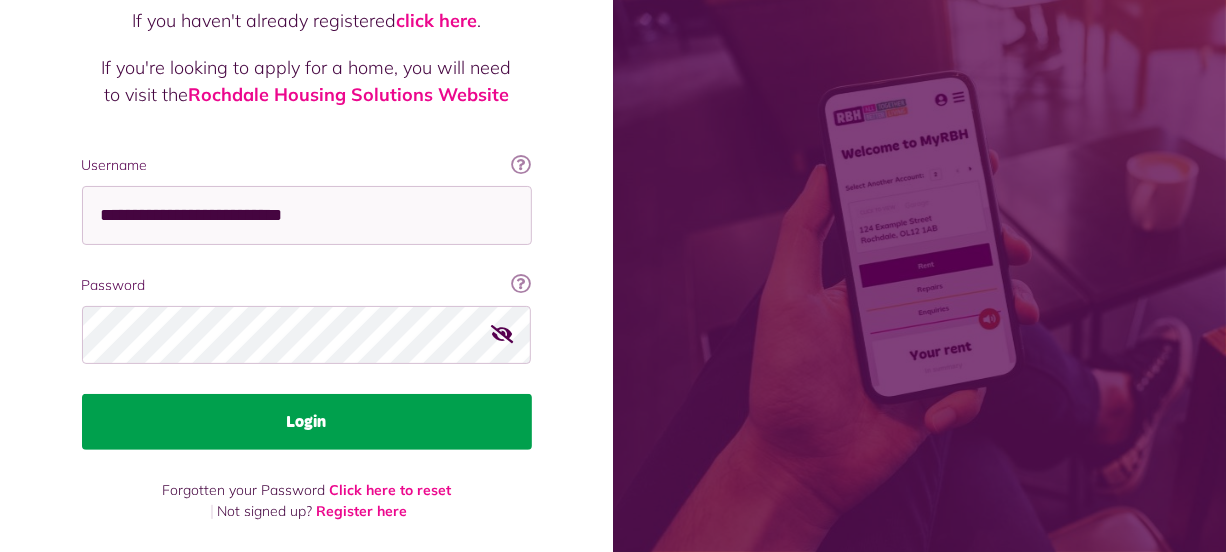 click on "Login" at bounding box center [307, 422] 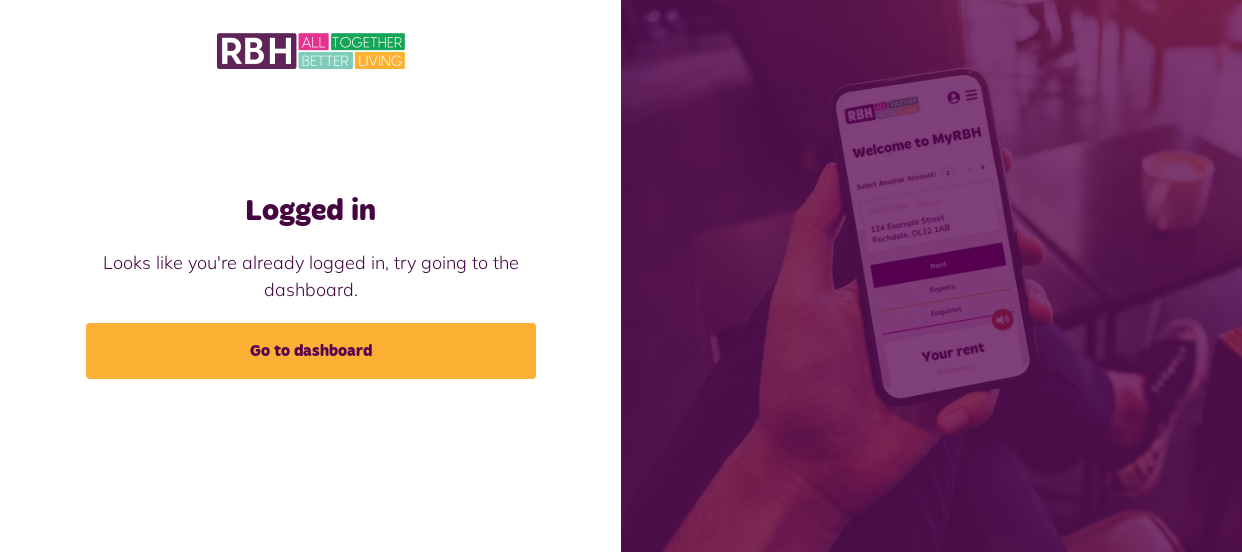 scroll, scrollTop: 0, scrollLeft: 0, axis: both 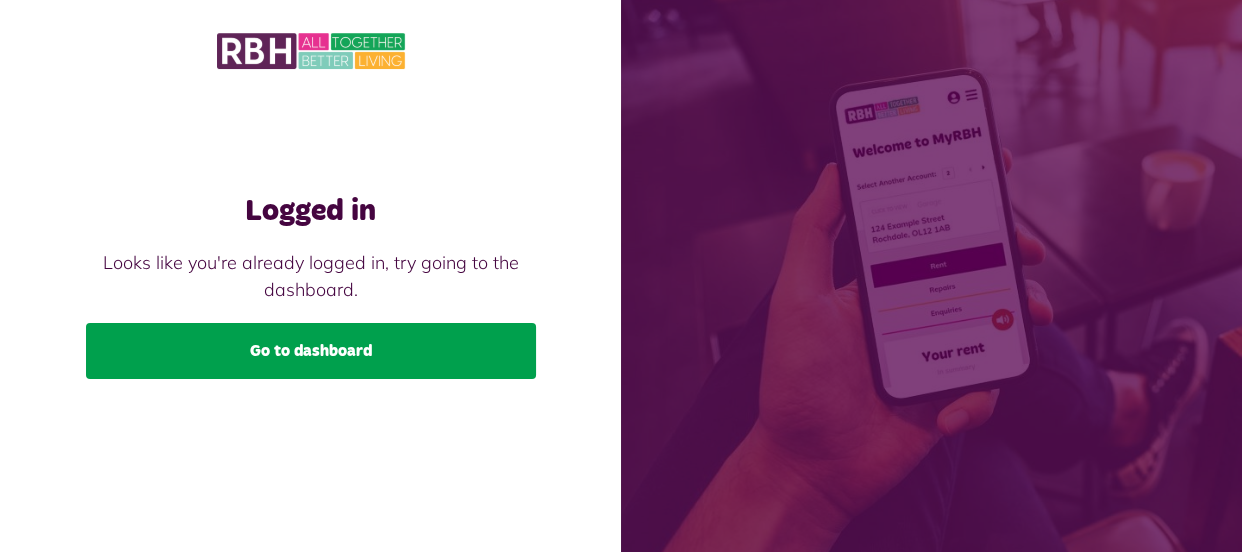 click on "Go to dashboard" at bounding box center (311, 351) 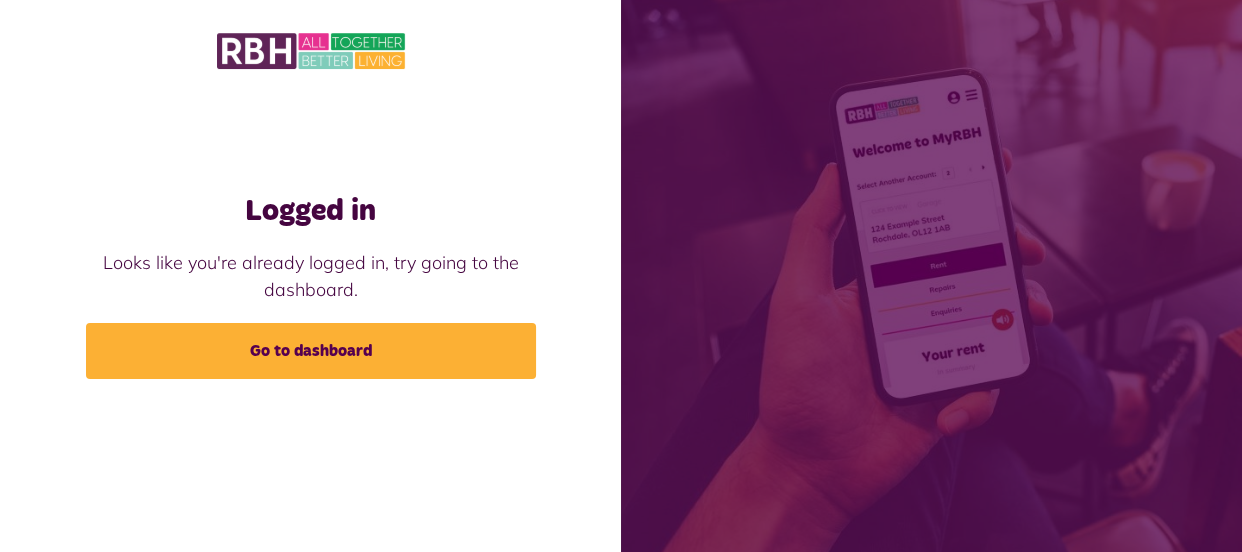 click on "Looks like you're already logged in, try going to the dashboard." at bounding box center (311, 276) 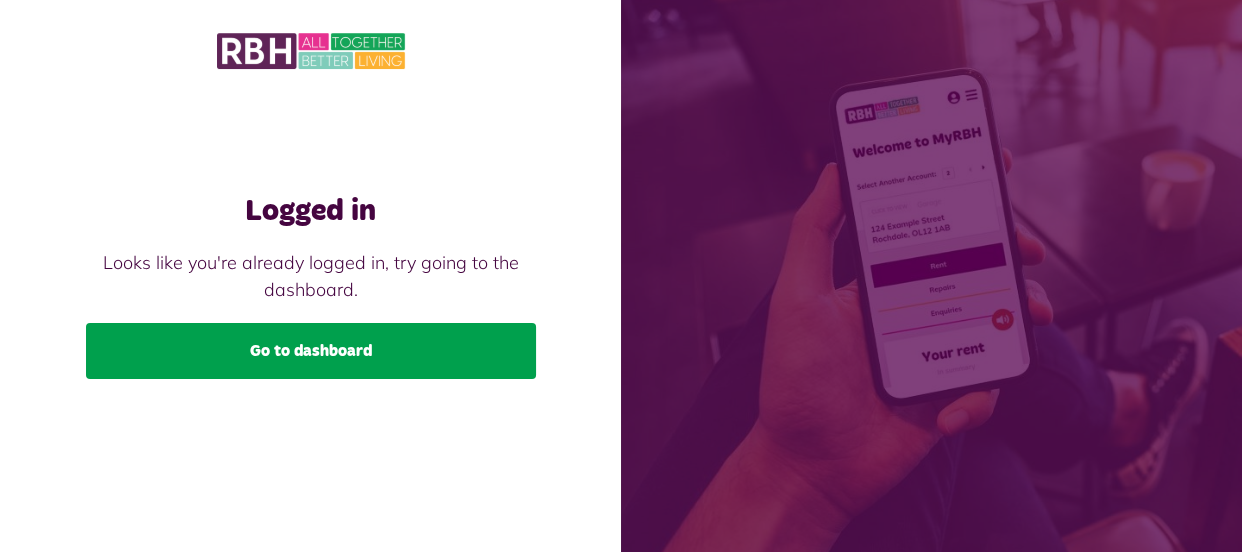 click on "Go to dashboard" at bounding box center [311, 351] 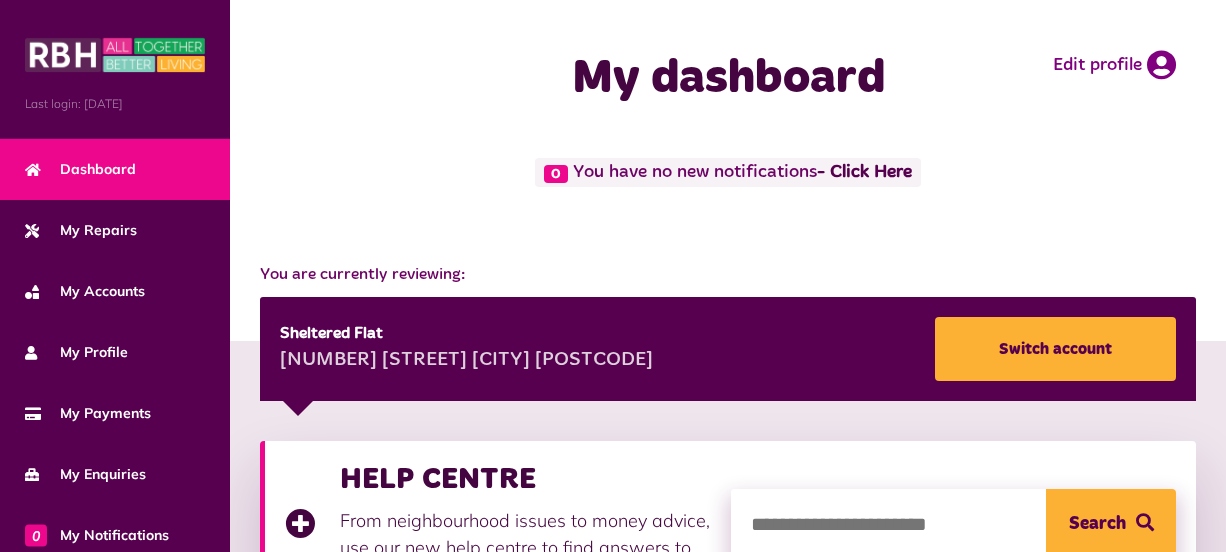 scroll, scrollTop: 0, scrollLeft: 0, axis: both 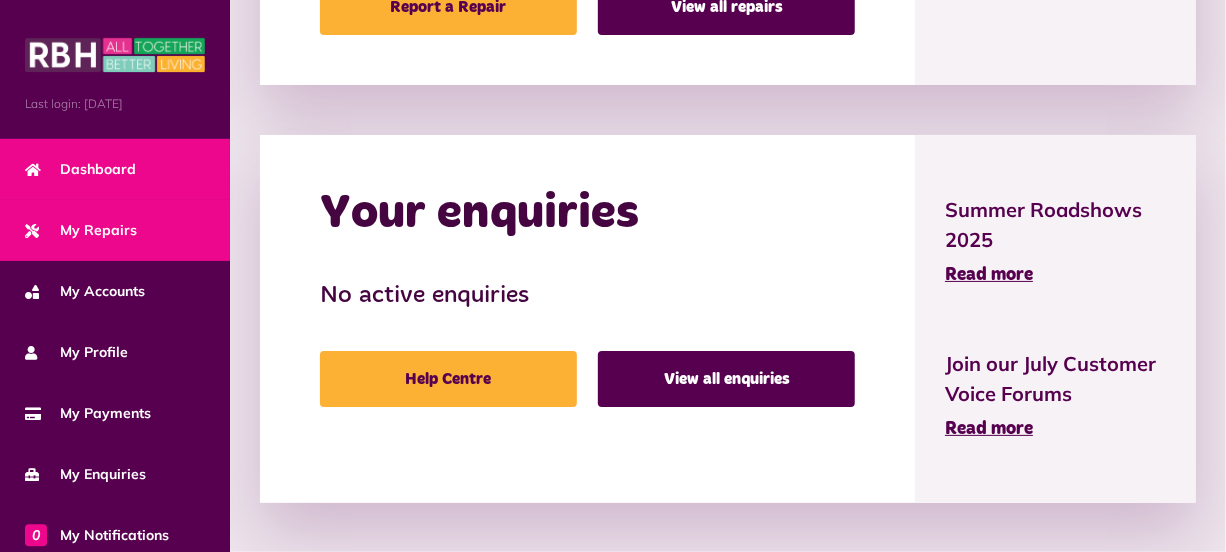 click on "My Repairs" at bounding box center (81, 230) 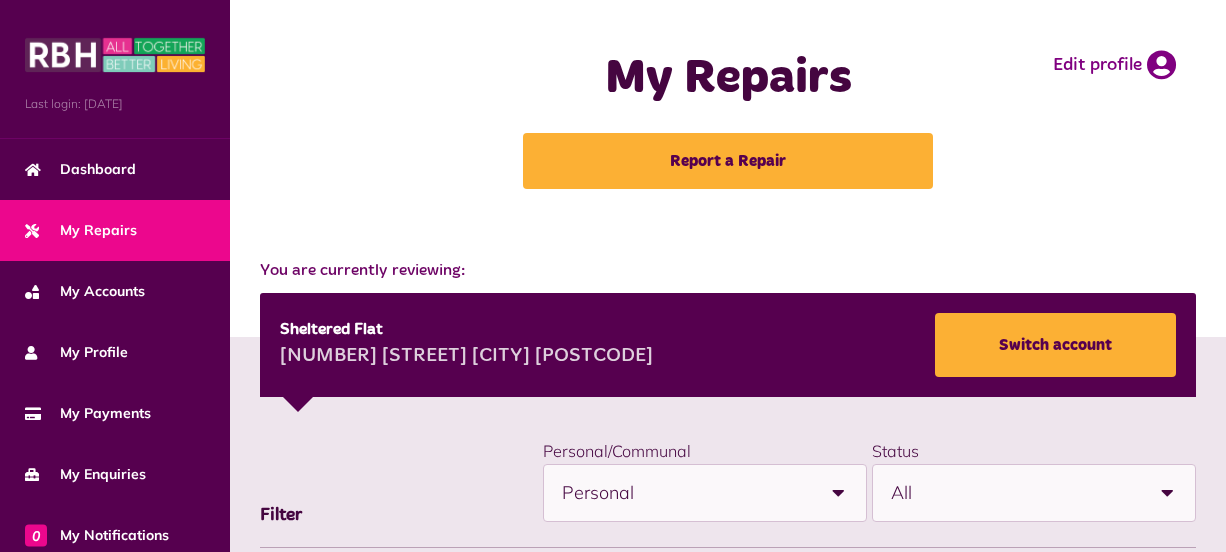scroll, scrollTop: 0, scrollLeft: 0, axis: both 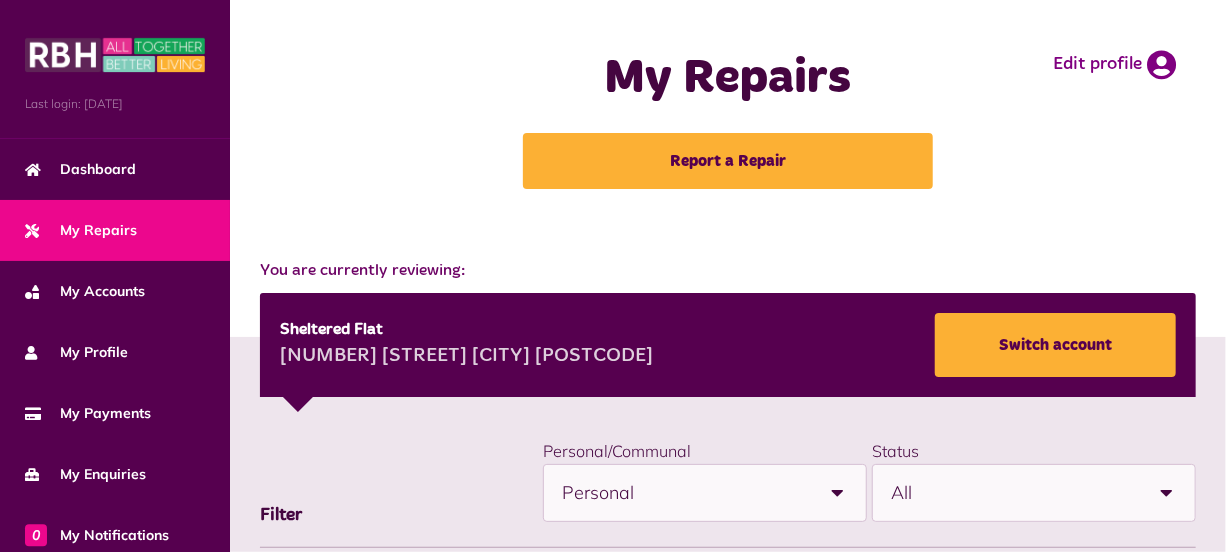 click on "**********" at bounding box center [728, 936] 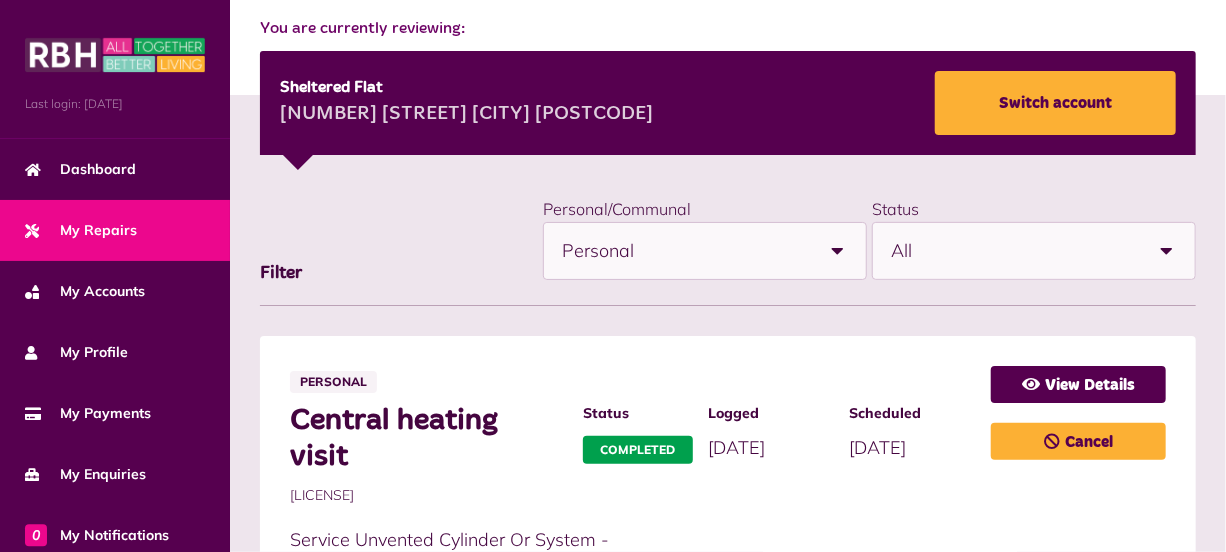 scroll, scrollTop: 254, scrollLeft: 0, axis: vertical 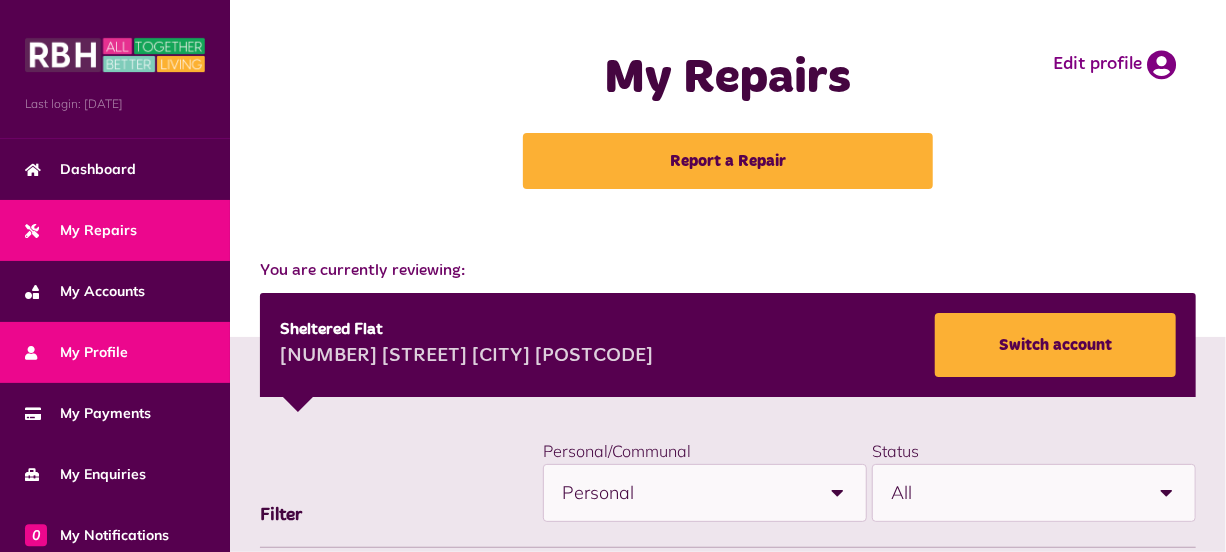 click on "My Profile" at bounding box center (115, 352) 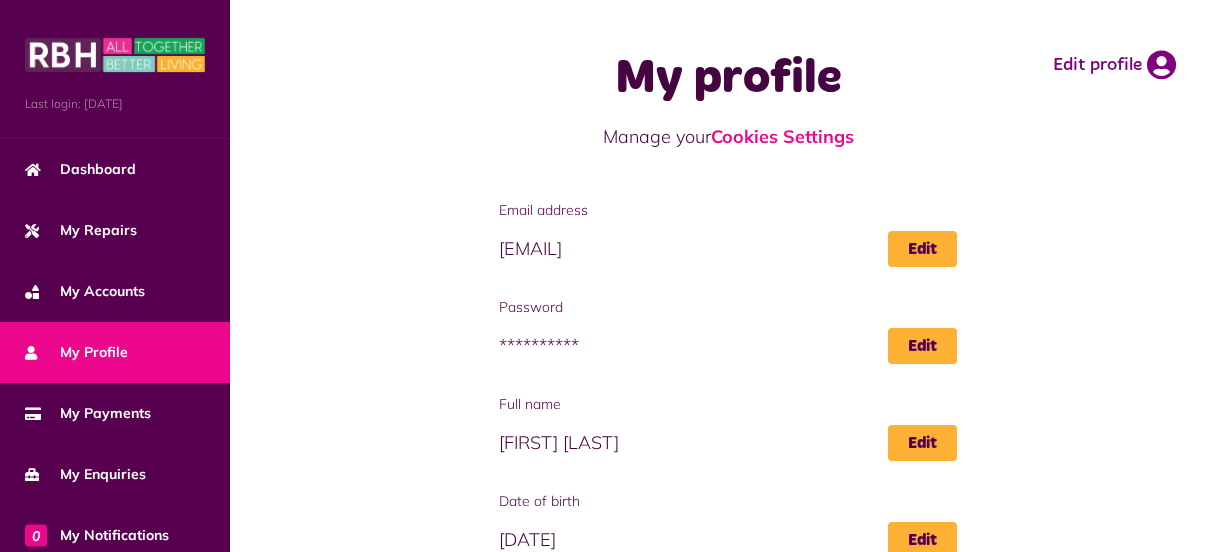 scroll, scrollTop: 0, scrollLeft: 0, axis: both 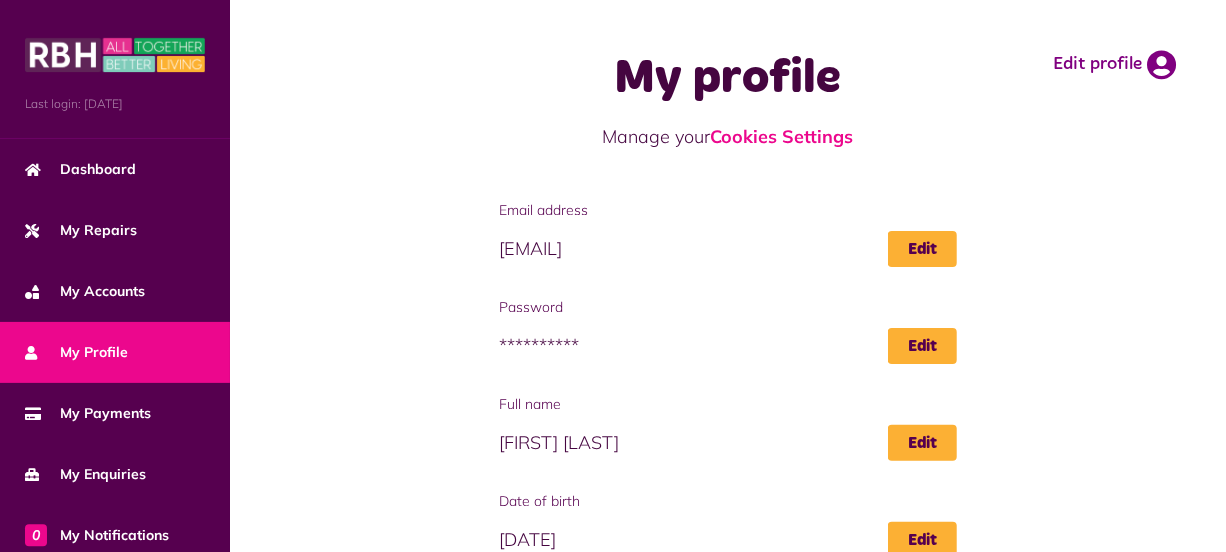click on "**********" at bounding box center [728, 567] 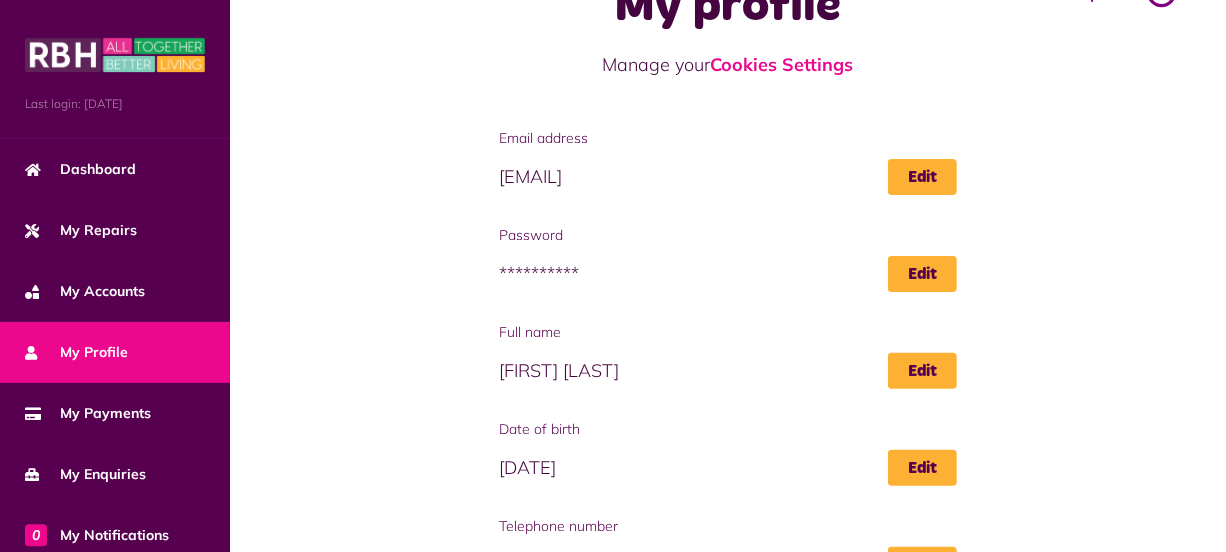 scroll, scrollTop: 206, scrollLeft: 0, axis: vertical 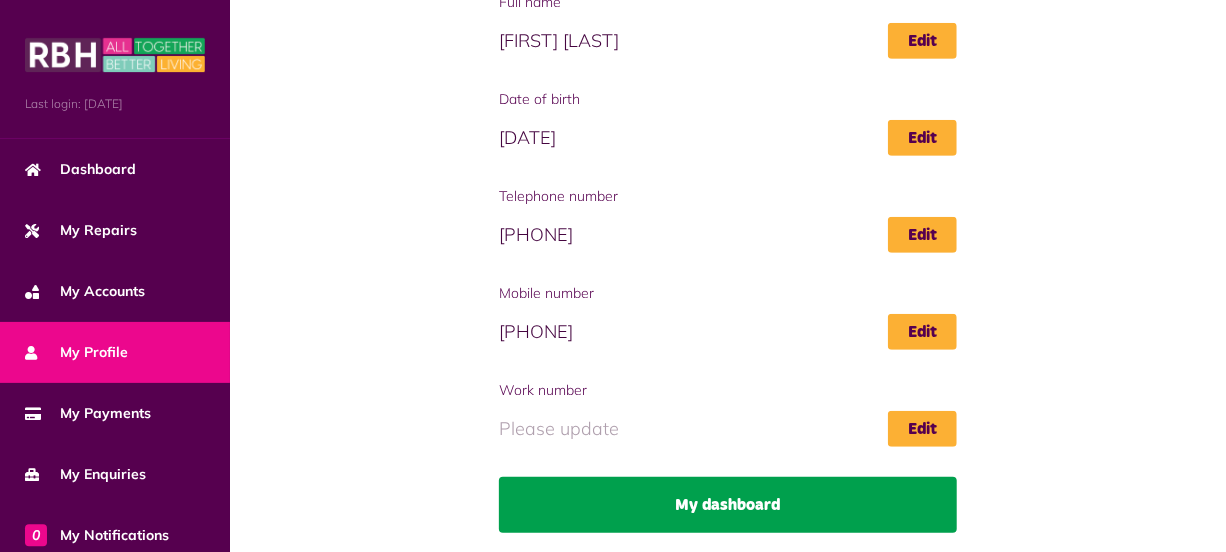click on "My dashboard" at bounding box center [728, 505] 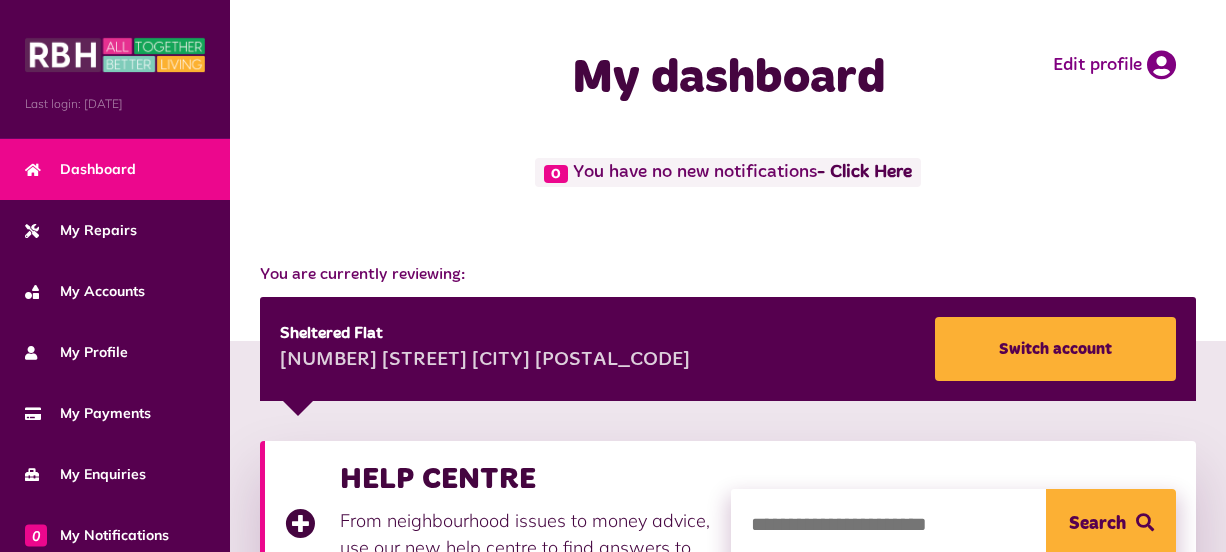 scroll, scrollTop: 0, scrollLeft: 0, axis: both 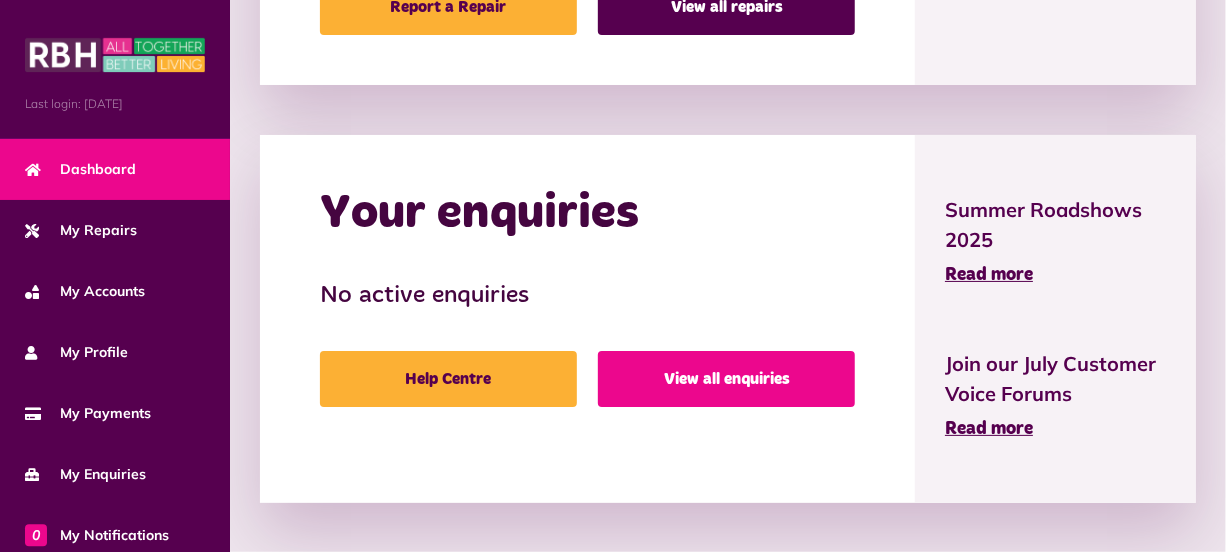 click on "View all enquiries" at bounding box center [726, 379] 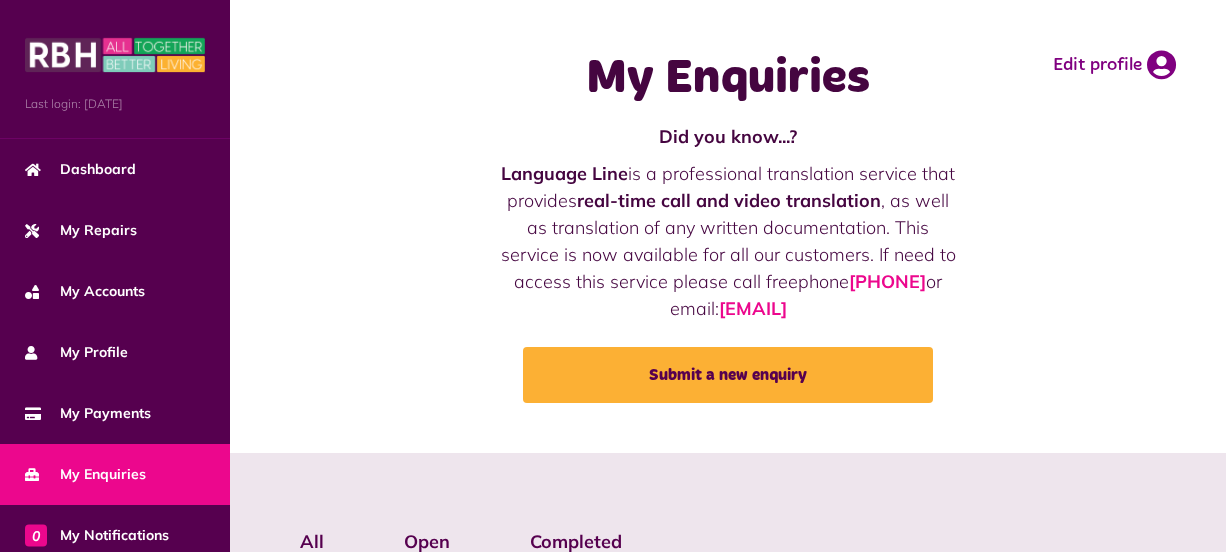 scroll, scrollTop: 0, scrollLeft: 0, axis: both 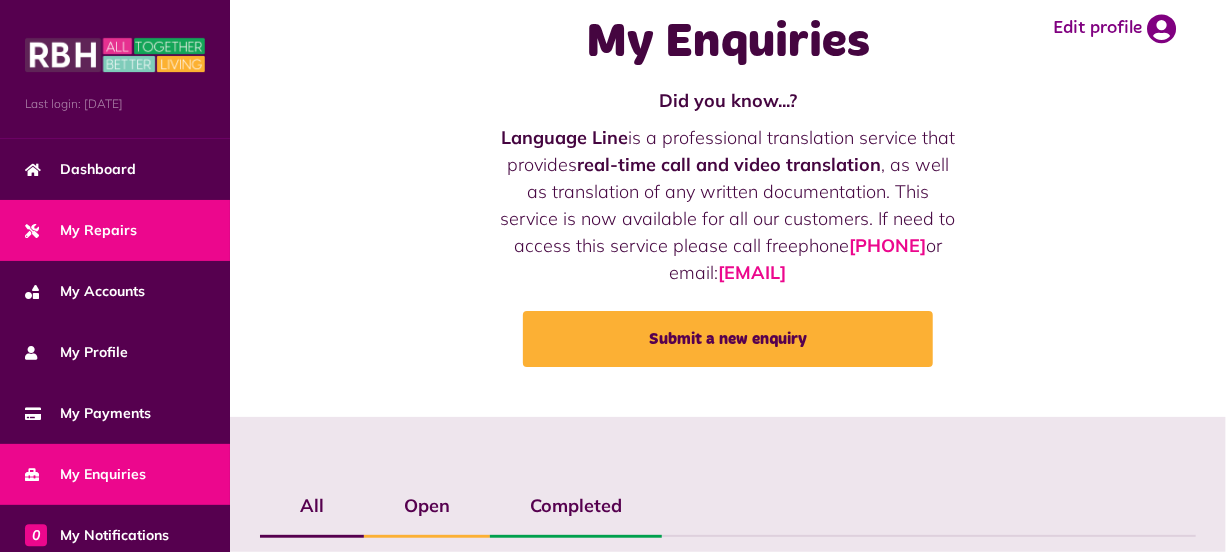 click on "My Repairs" at bounding box center (81, 230) 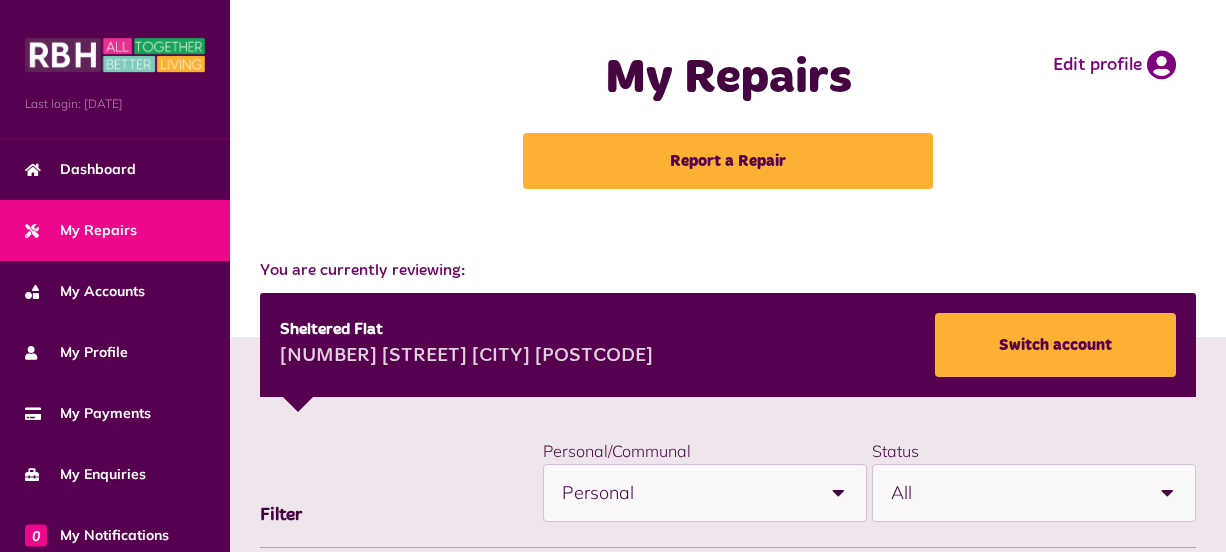 scroll, scrollTop: 0, scrollLeft: 0, axis: both 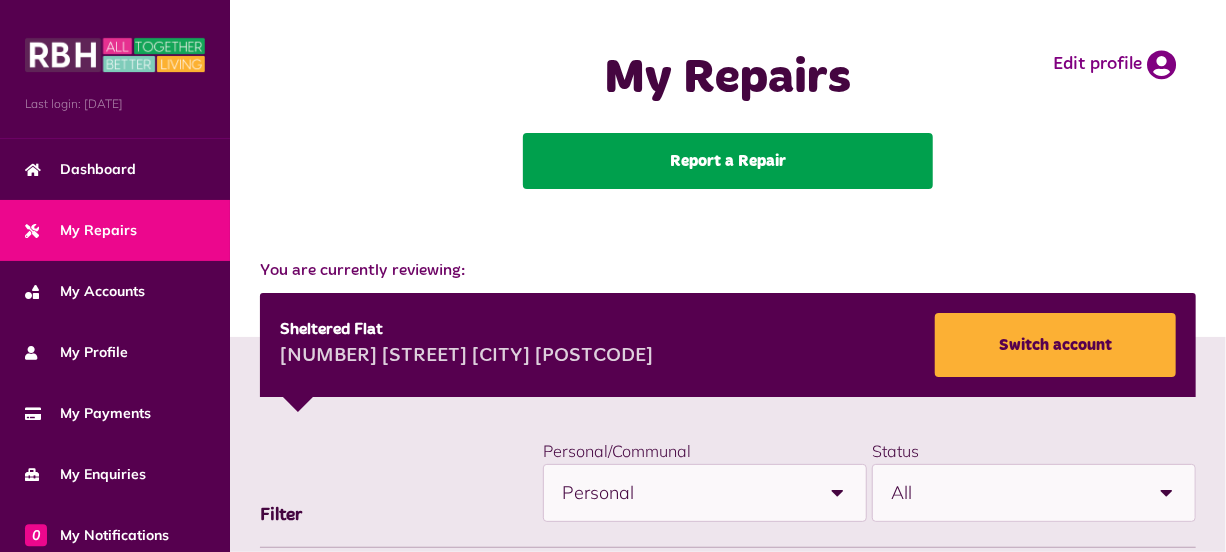 click on "Report a Repair" at bounding box center [728, 161] 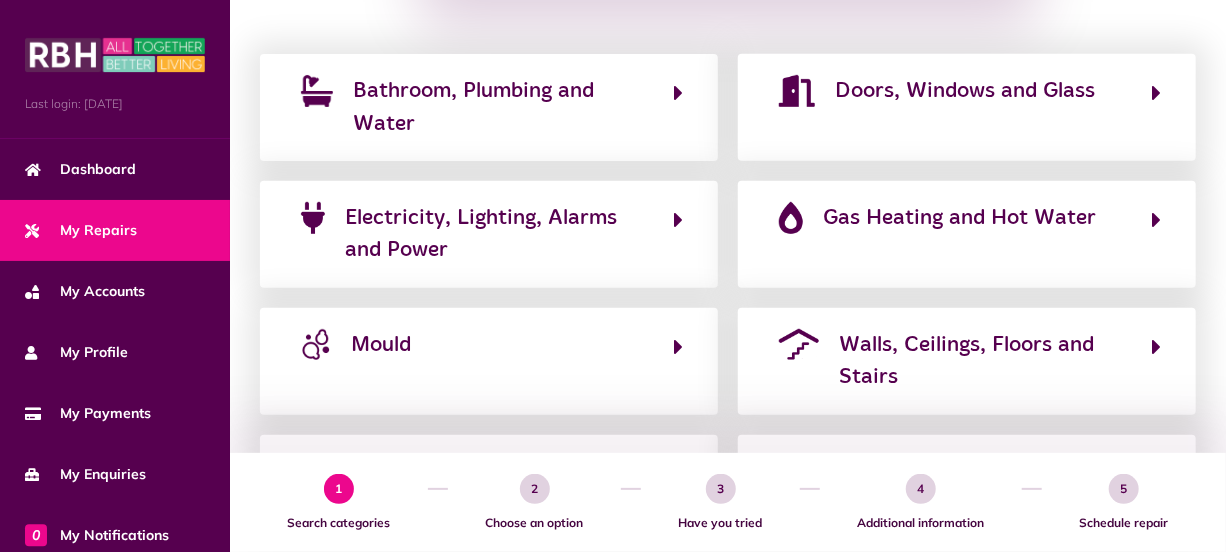 scroll, scrollTop: 410, scrollLeft: 0, axis: vertical 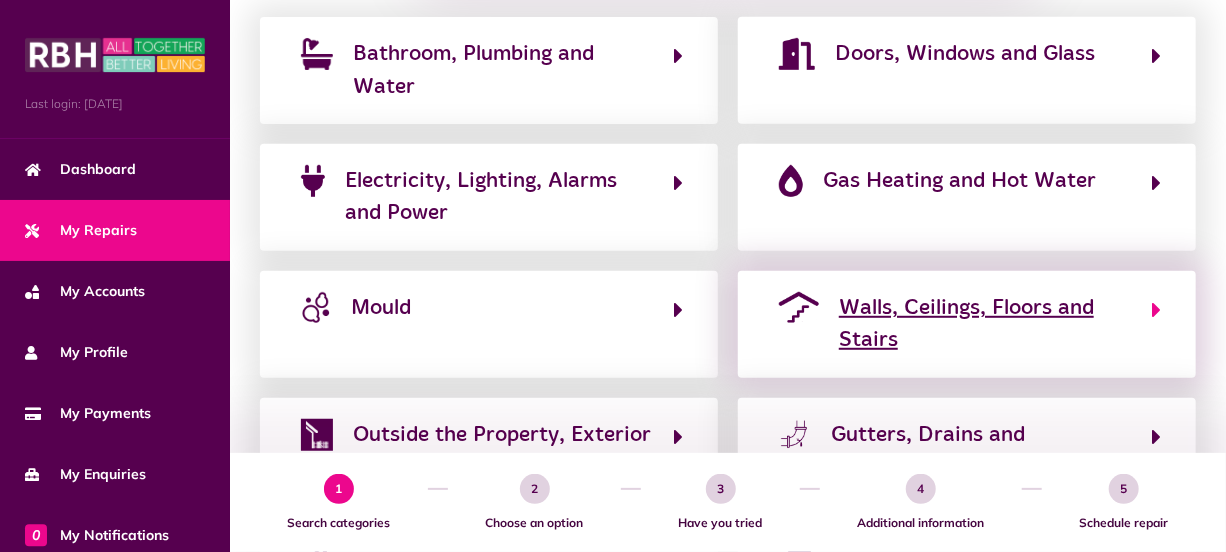 click on "Walls, Ceilings, Floors and Stairs" 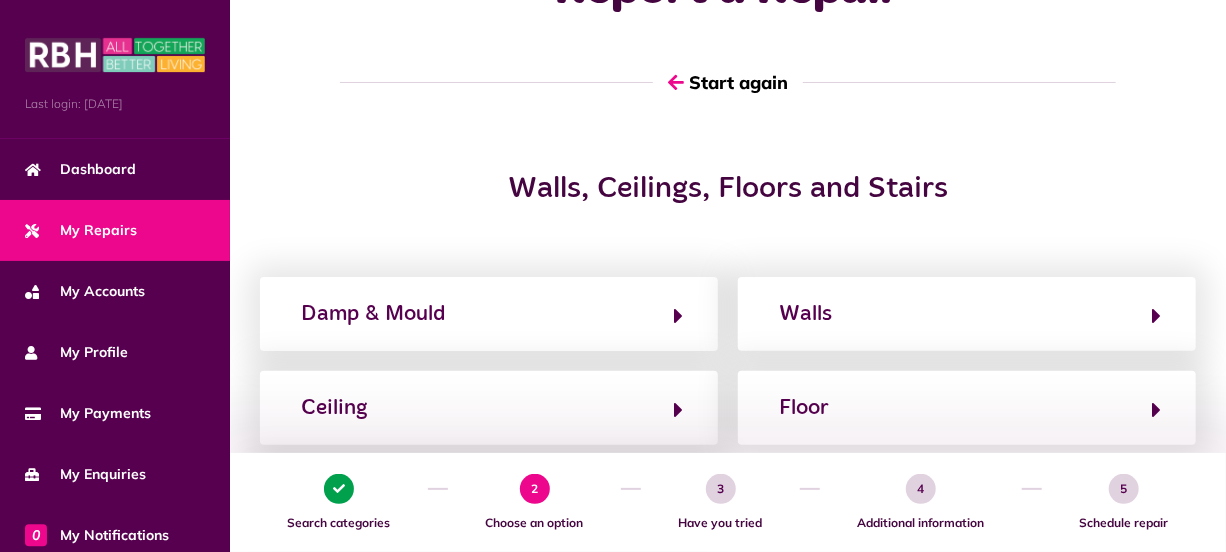 scroll, scrollTop: 0, scrollLeft: 0, axis: both 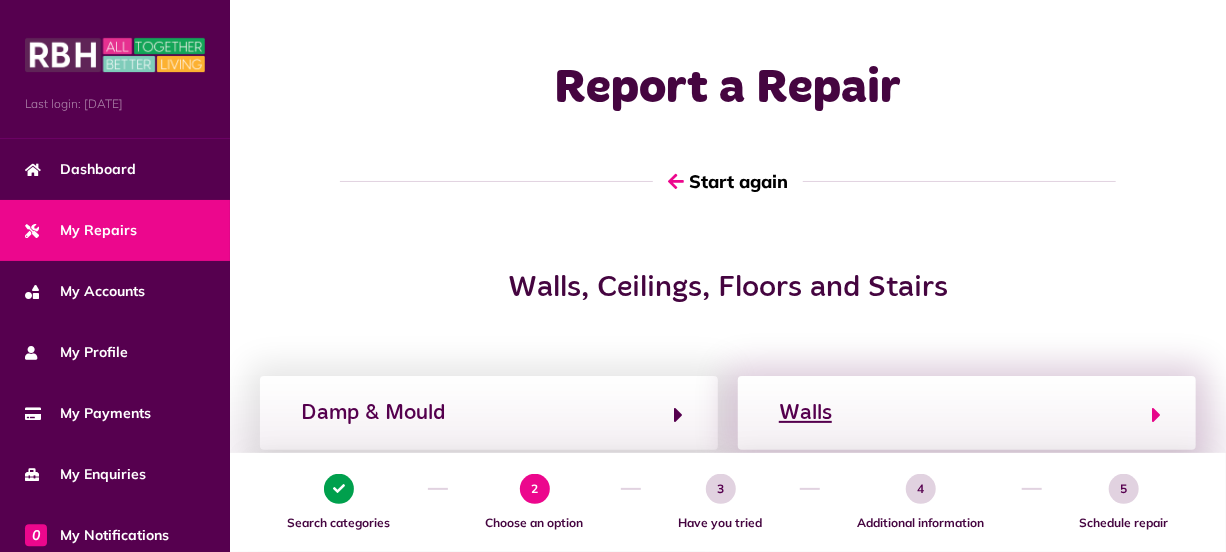 click 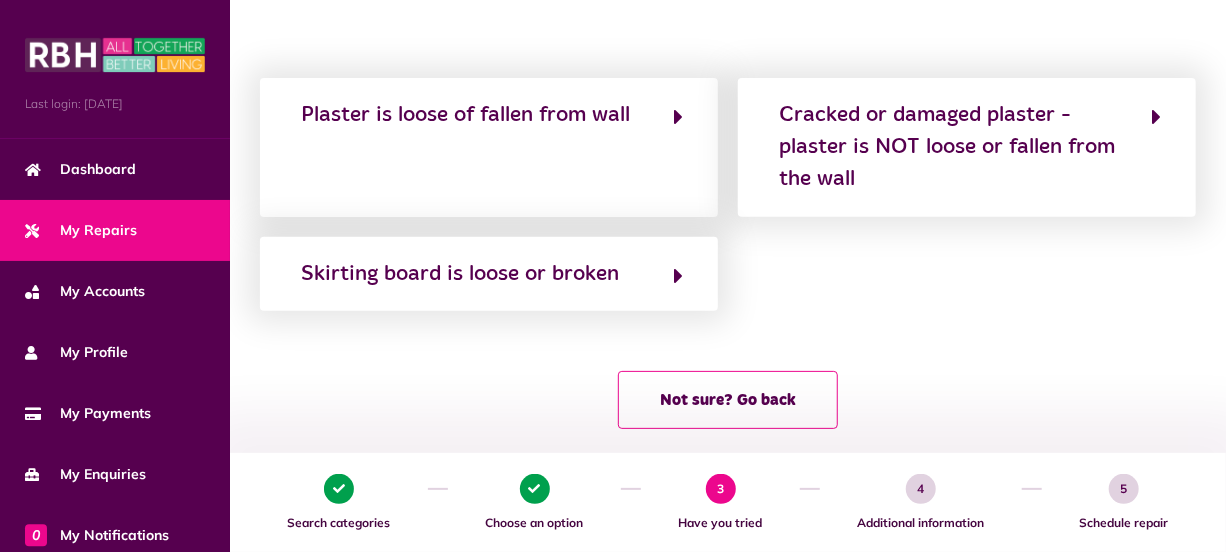 scroll, scrollTop: 325, scrollLeft: 0, axis: vertical 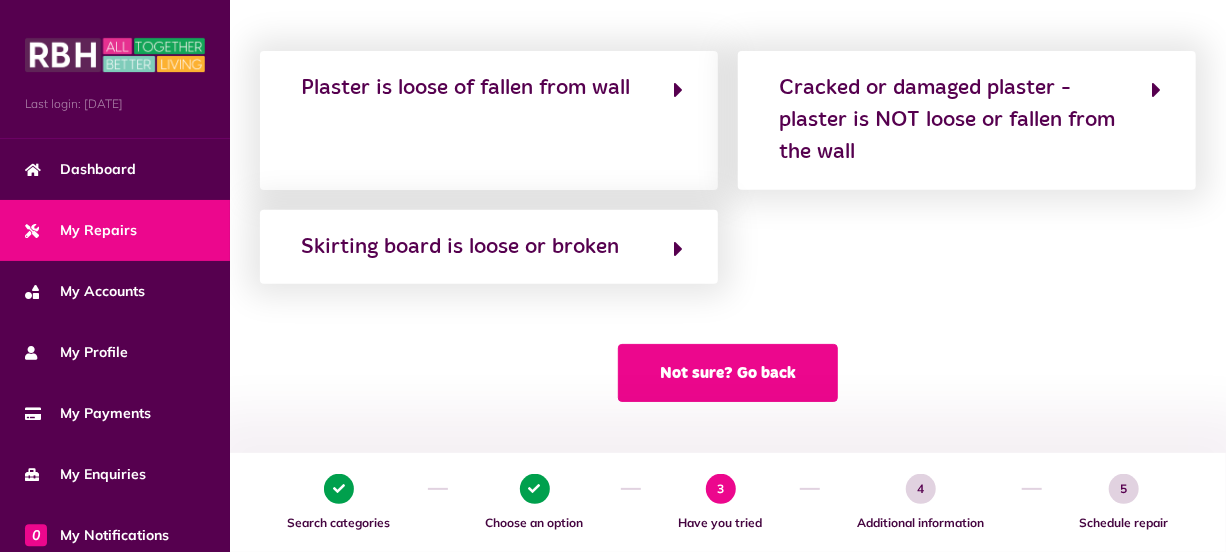 click on "Not sure? Go back" 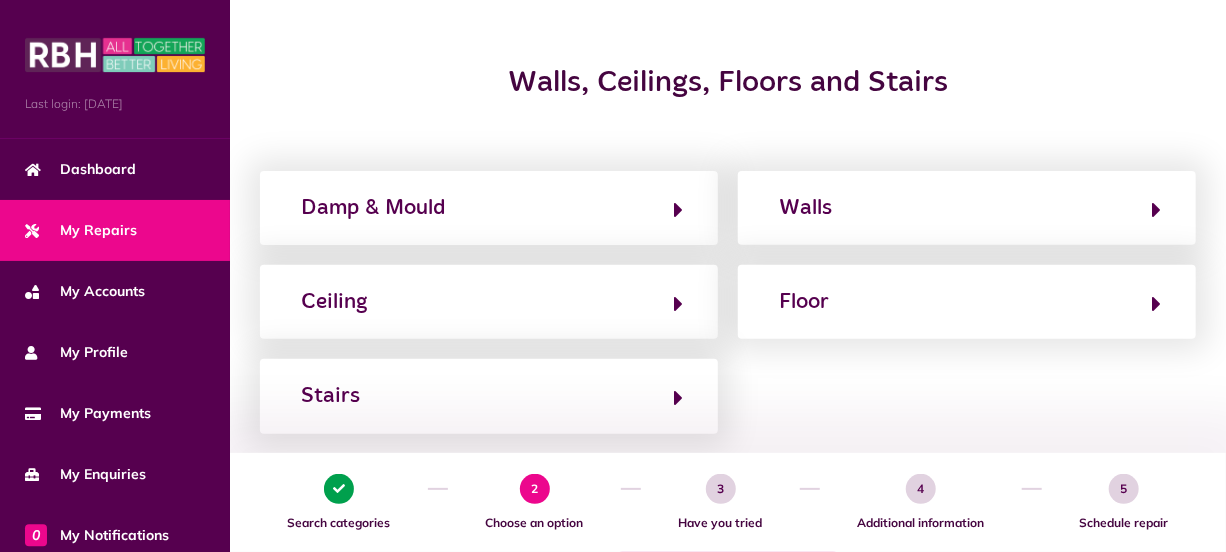 scroll, scrollTop: 0, scrollLeft: 0, axis: both 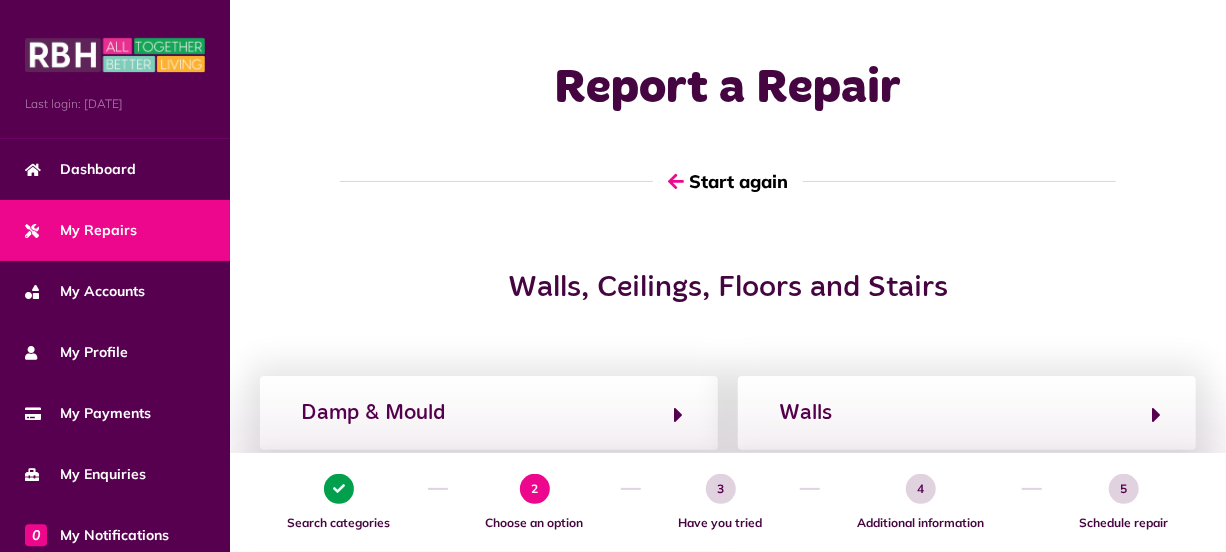 click on "Start again" 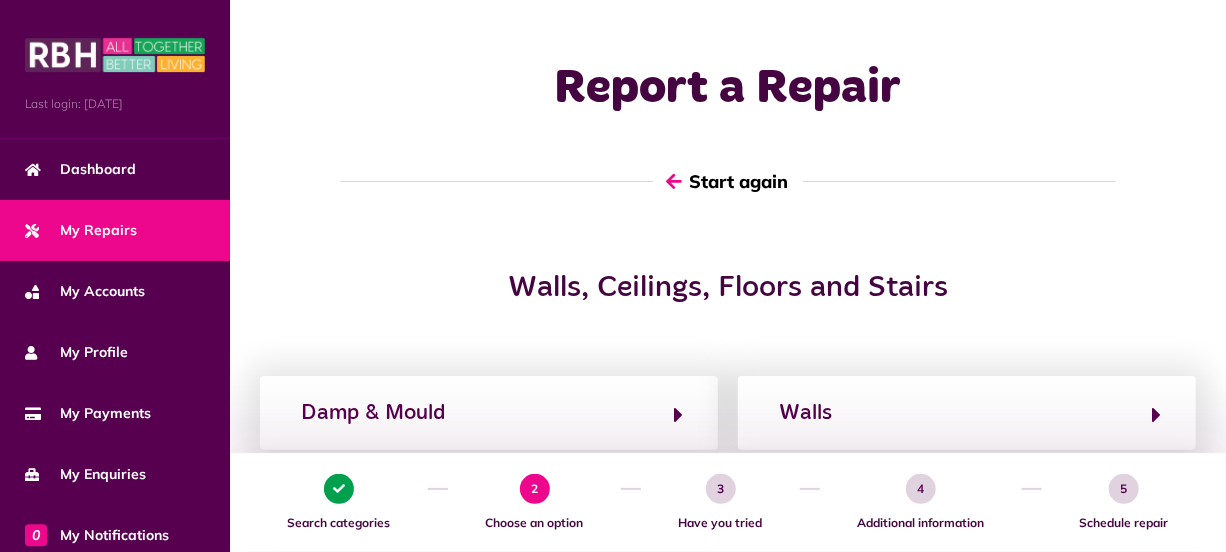 click on "Start again" 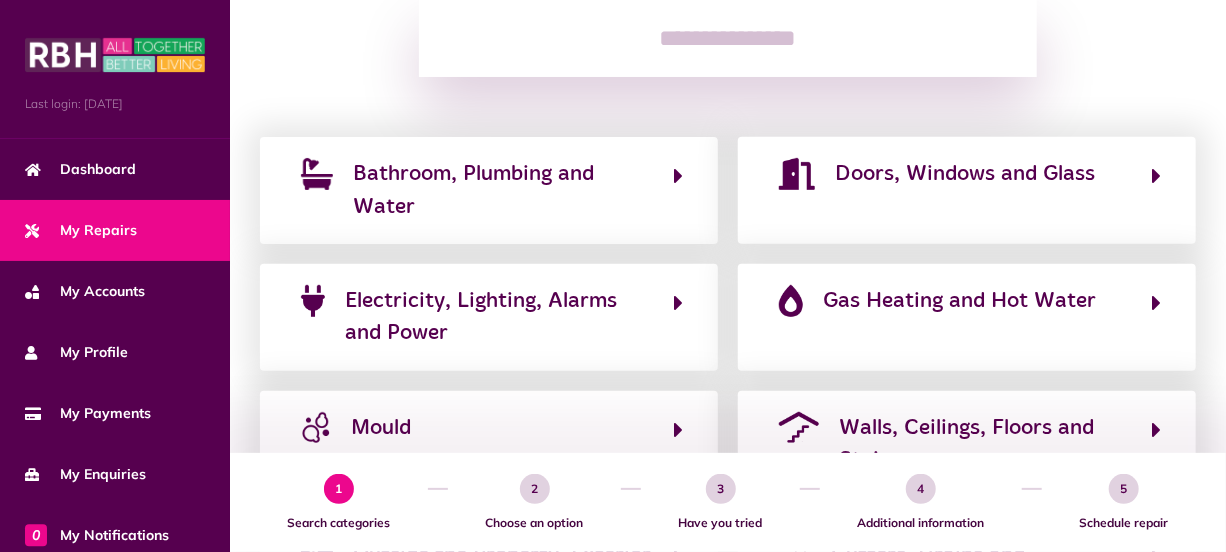 scroll, scrollTop: 339, scrollLeft: 0, axis: vertical 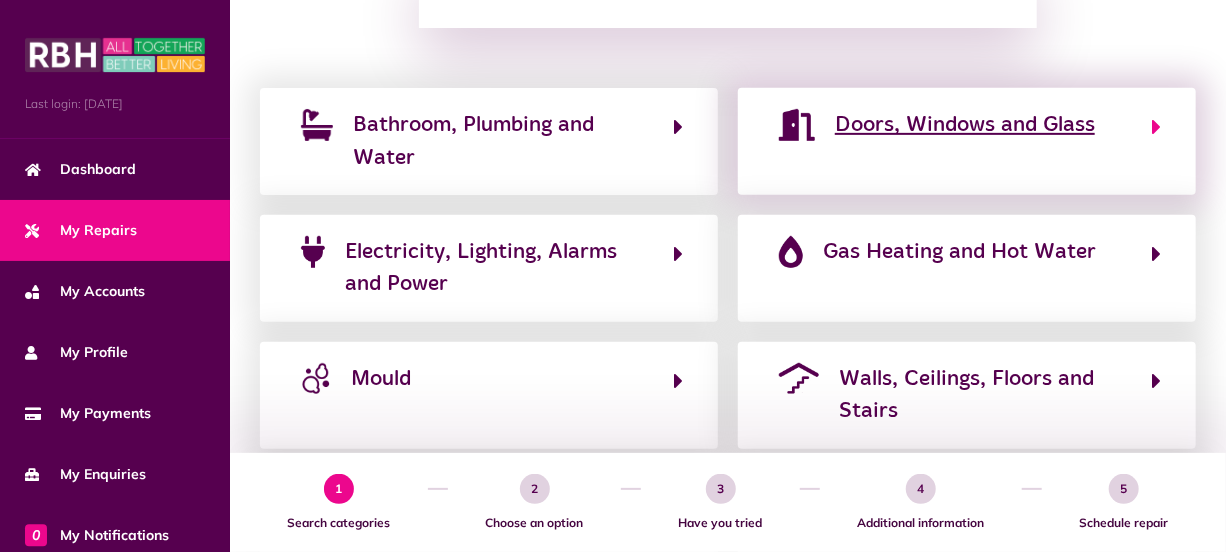 click on "Doors, Windows and Glass" 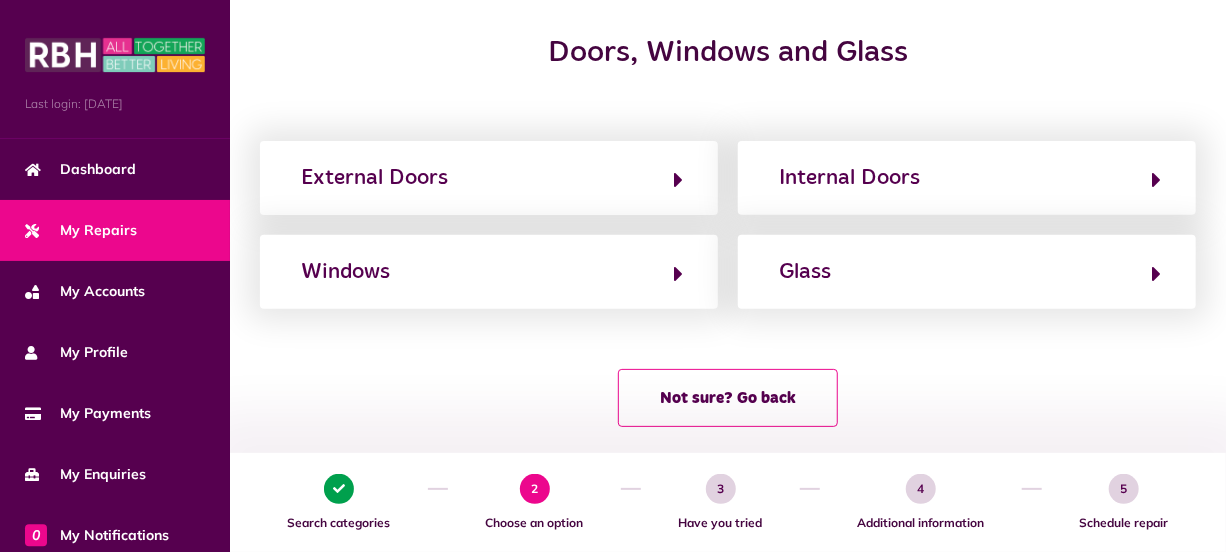 scroll, scrollTop: 0, scrollLeft: 0, axis: both 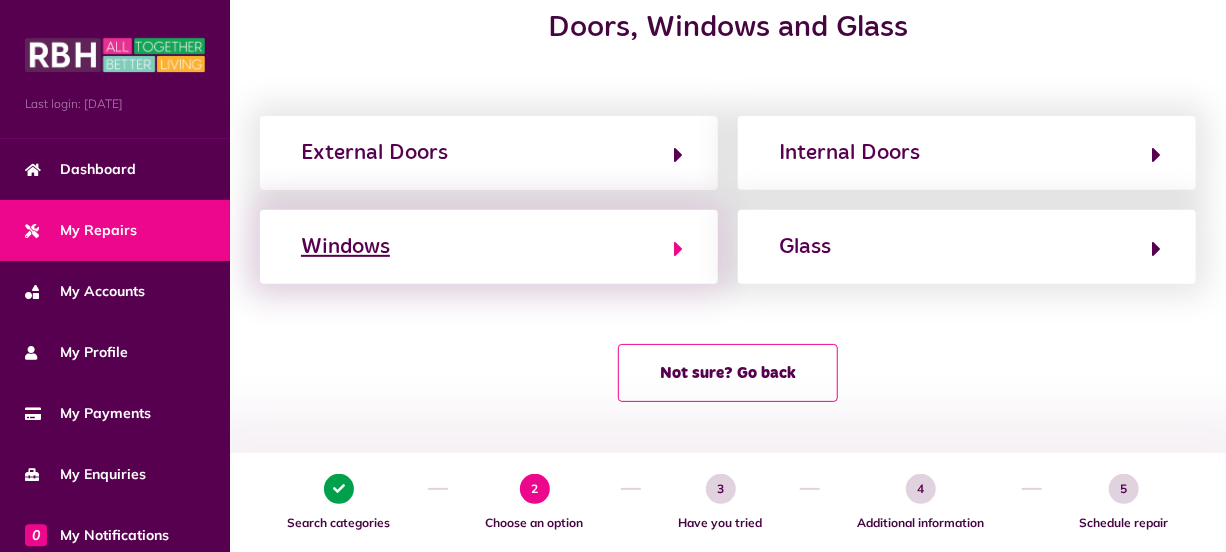 click on "Windows" 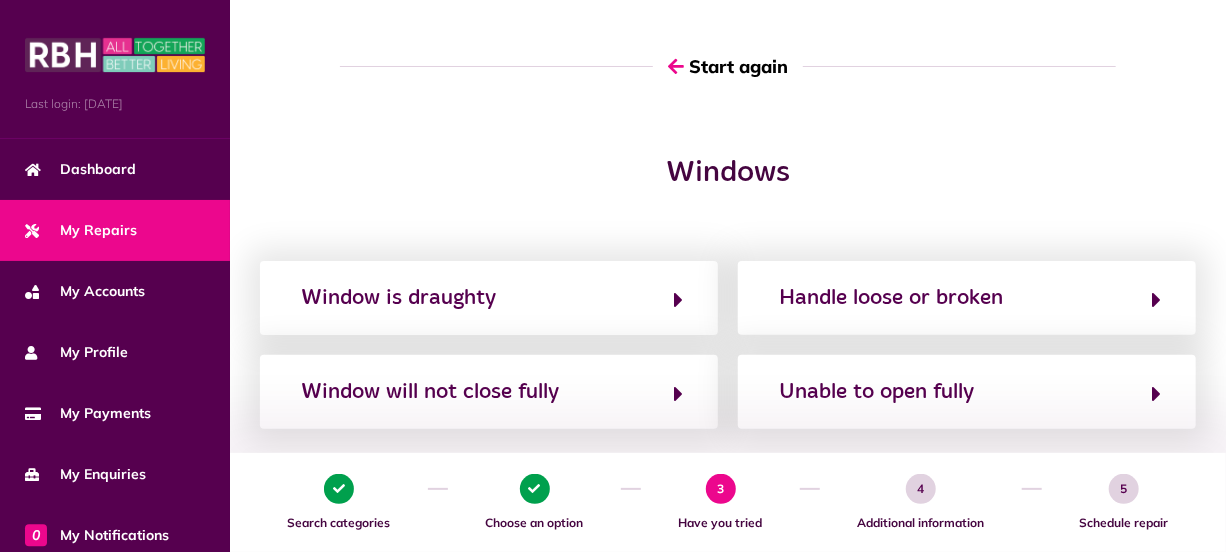 scroll, scrollTop: 0, scrollLeft: 0, axis: both 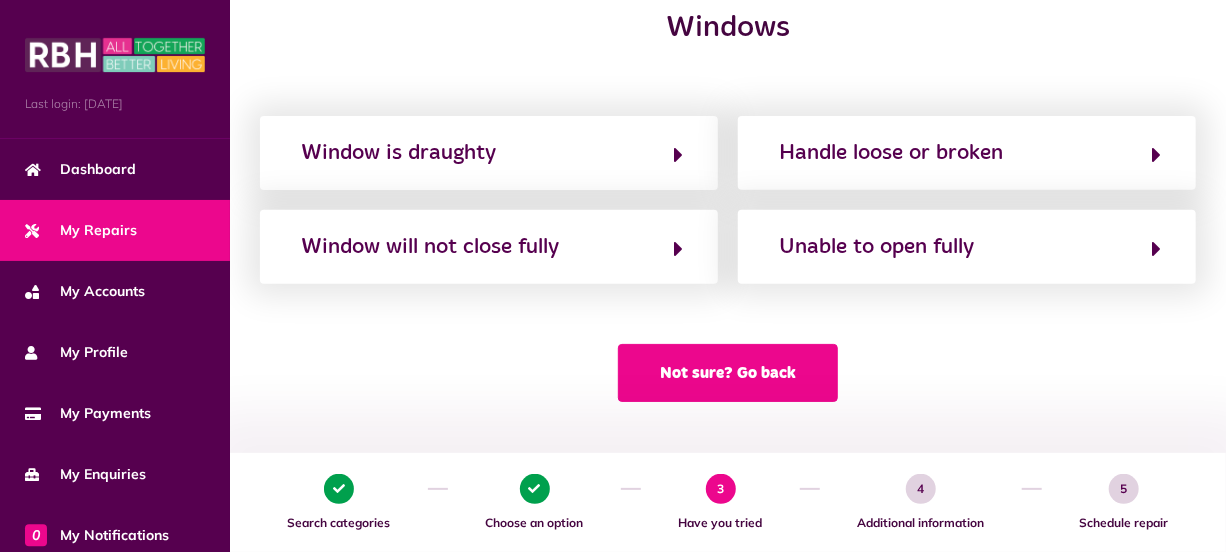 click on "Not sure? Go back" 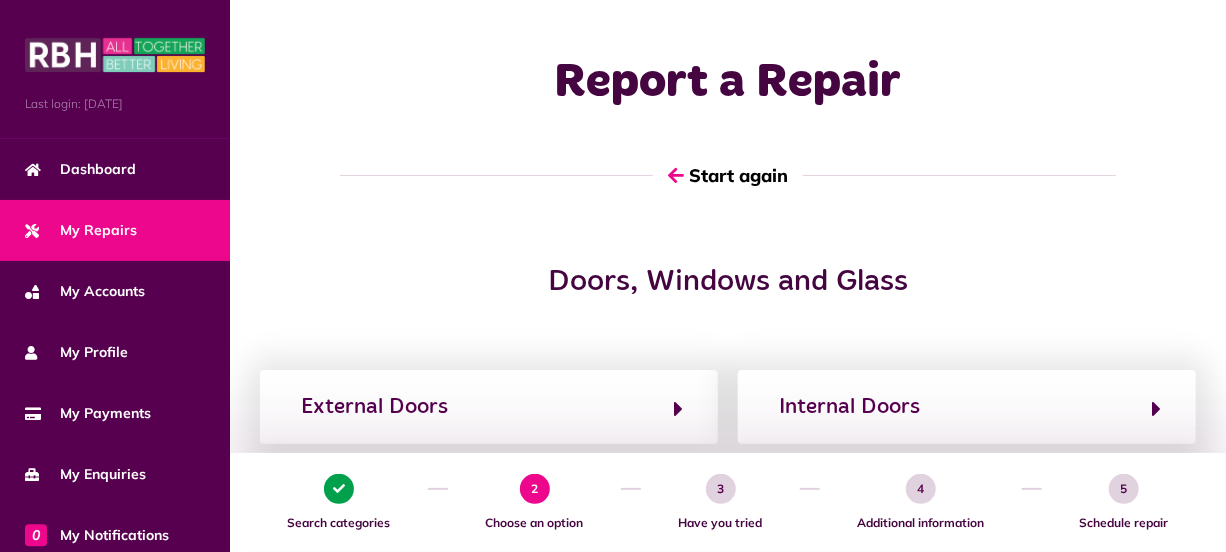 scroll, scrollTop: 0, scrollLeft: 0, axis: both 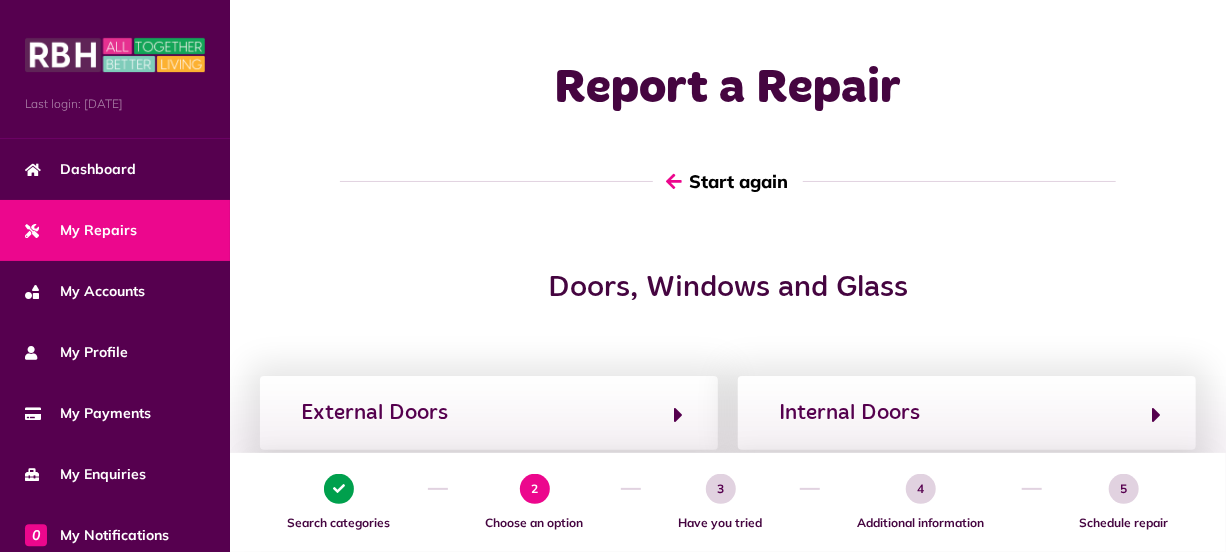 click on "Start again" 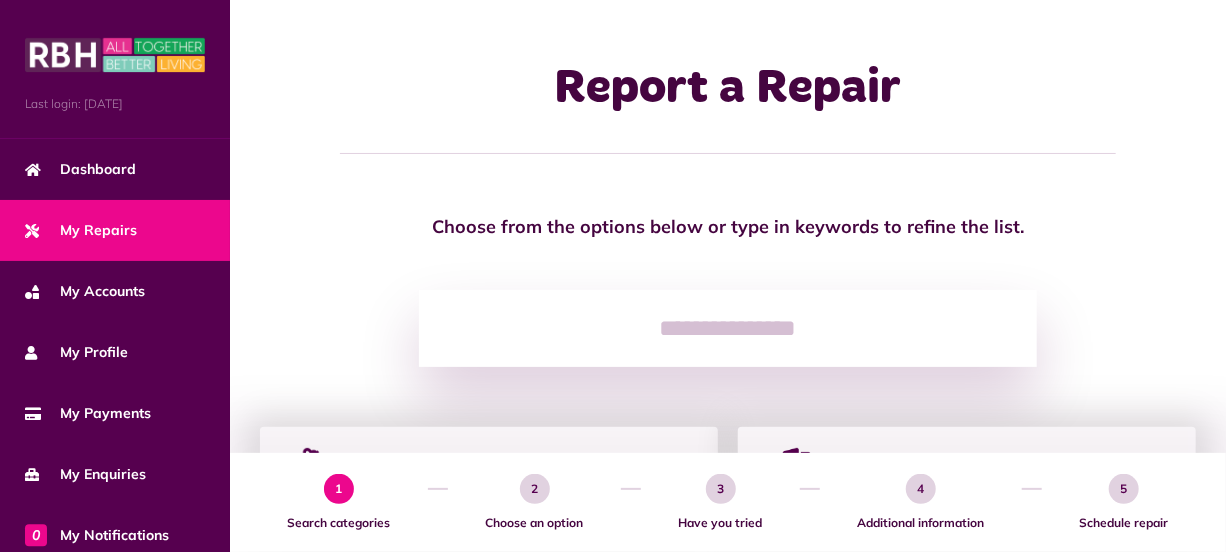 scroll, scrollTop: 0, scrollLeft: 0, axis: both 